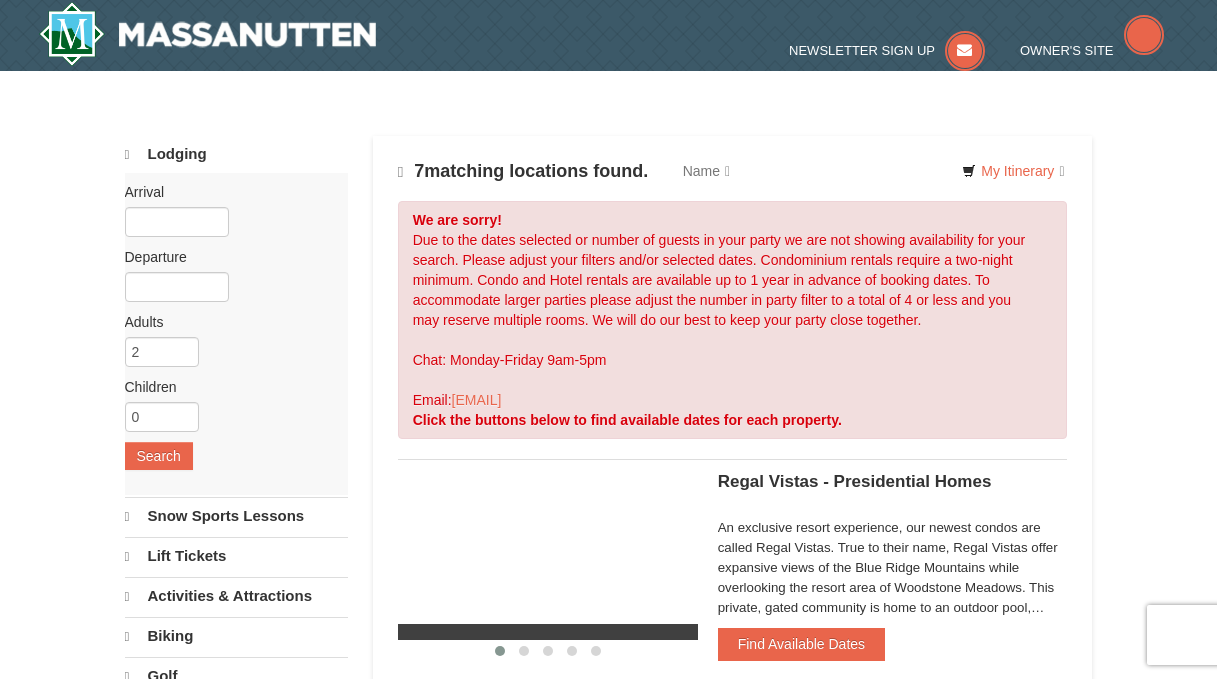 scroll, scrollTop: 0, scrollLeft: 0, axis: both 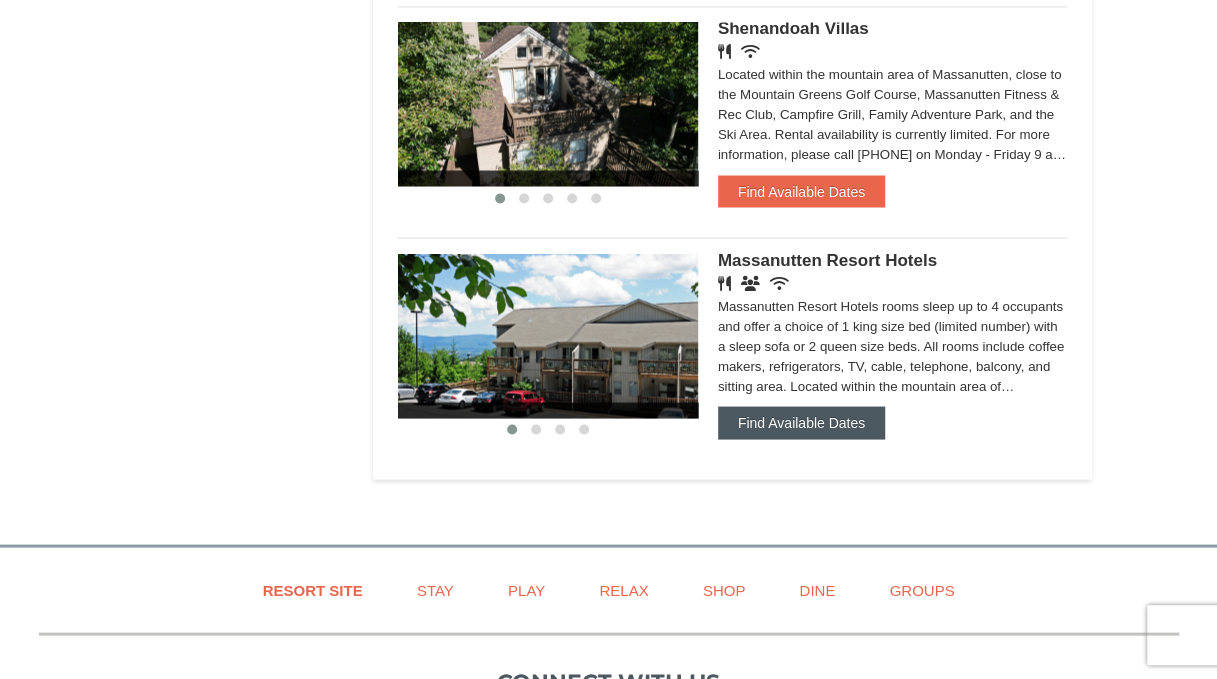 click on "Find Available Dates" at bounding box center [801, 422] 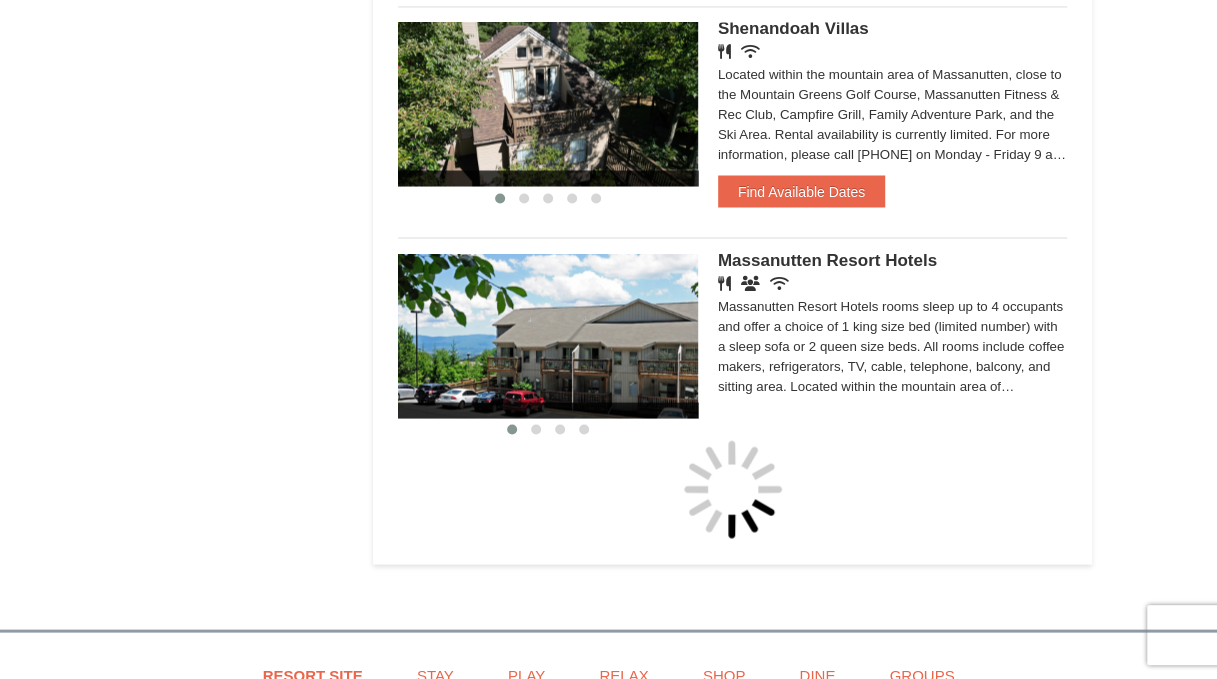 click on "‹ ›
Massanutten Resort Hotels
Restaurant Banquet Facilities Wireless Internet (free)
Find Available Dates Show Availability Calendar
More Info" at bounding box center (733, 329) 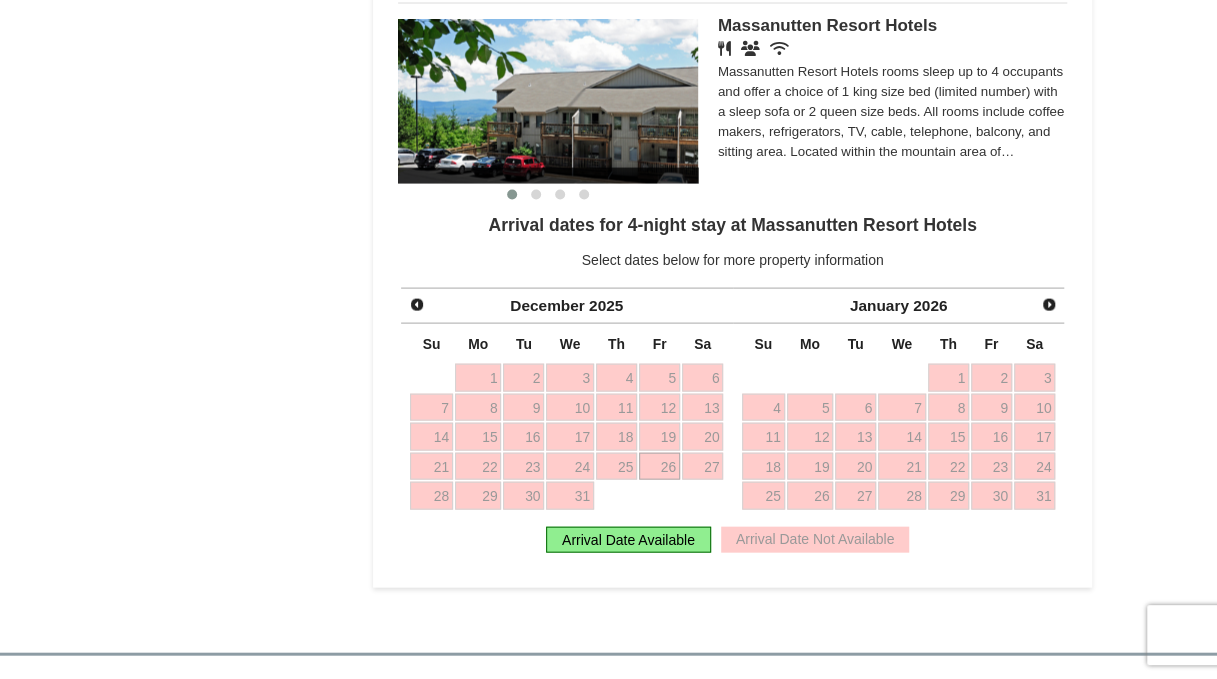 scroll, scrollTop: 1872, scrollLeft: 0, axis: vertical 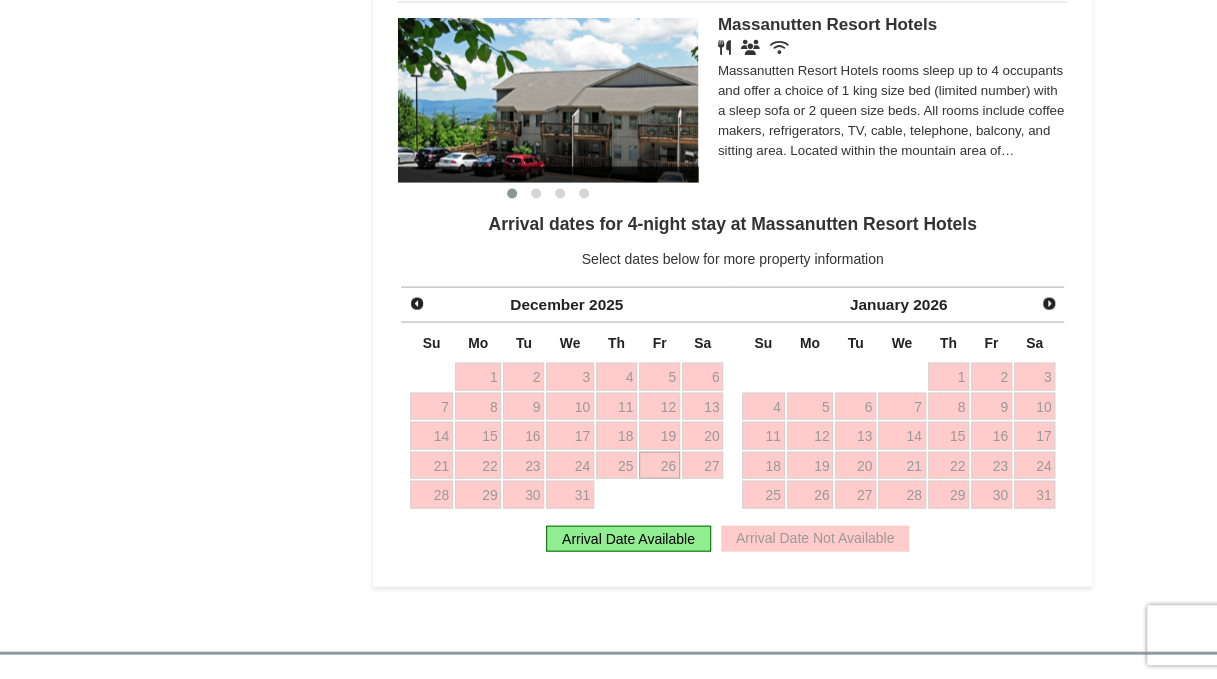 click on "26" at bounding box center (659, 466) 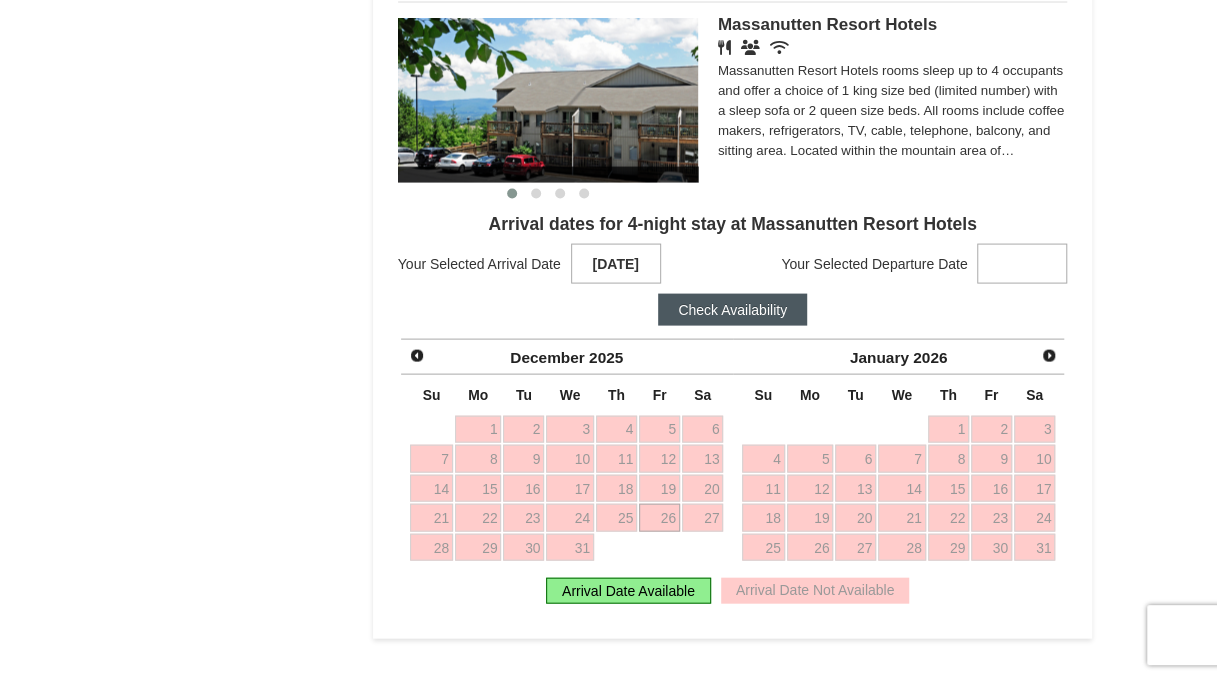 click at bounding box center (1022, 264) 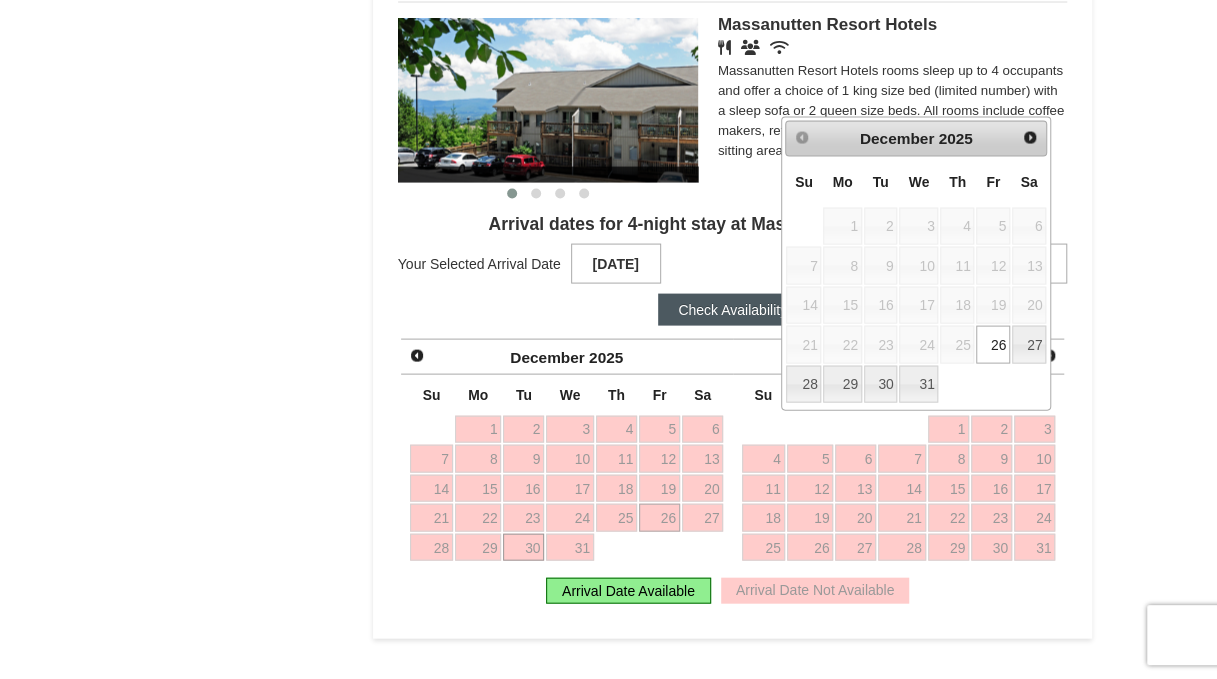 click on "30" at bounding box center (523, 548) 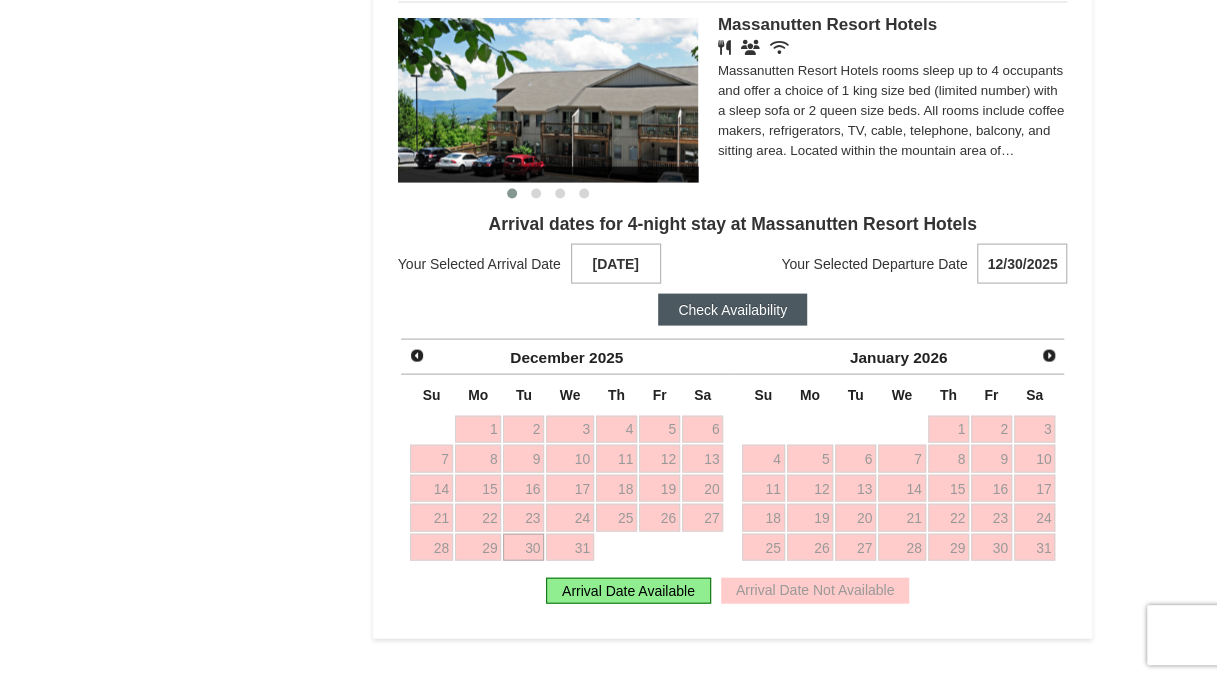 click on "Check Availability" at bounding box center [732, 310] 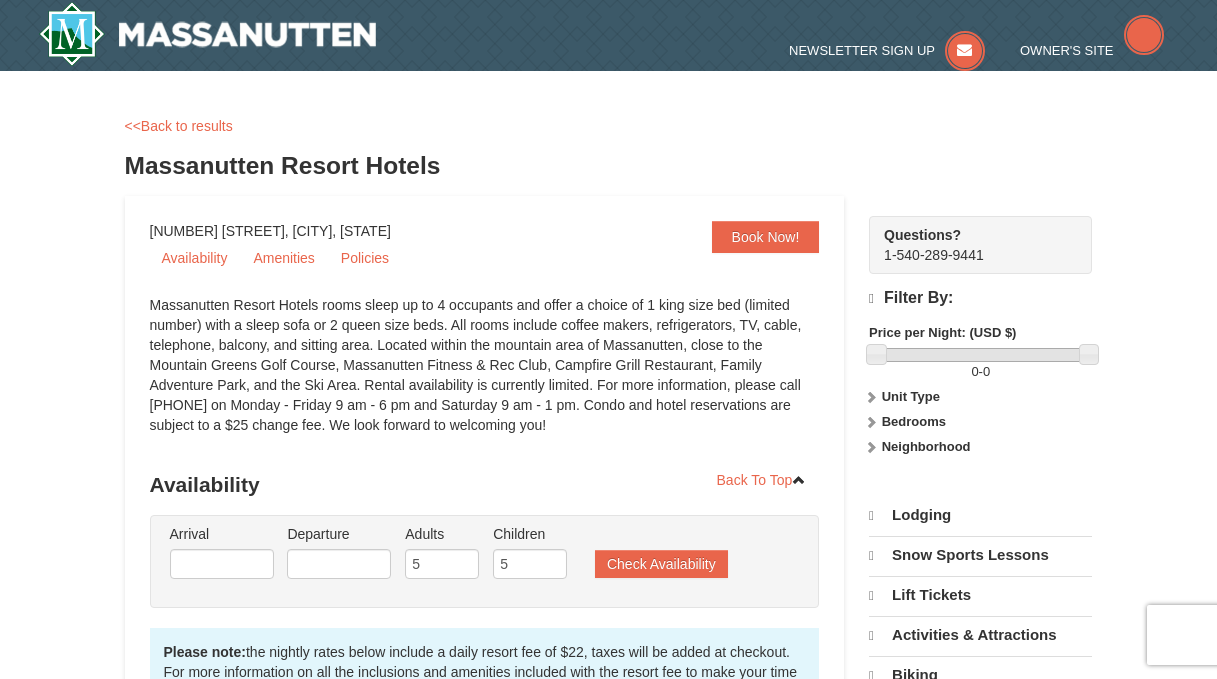 scroll, scrollTop: 0, scrollLeft: 0, axis: both 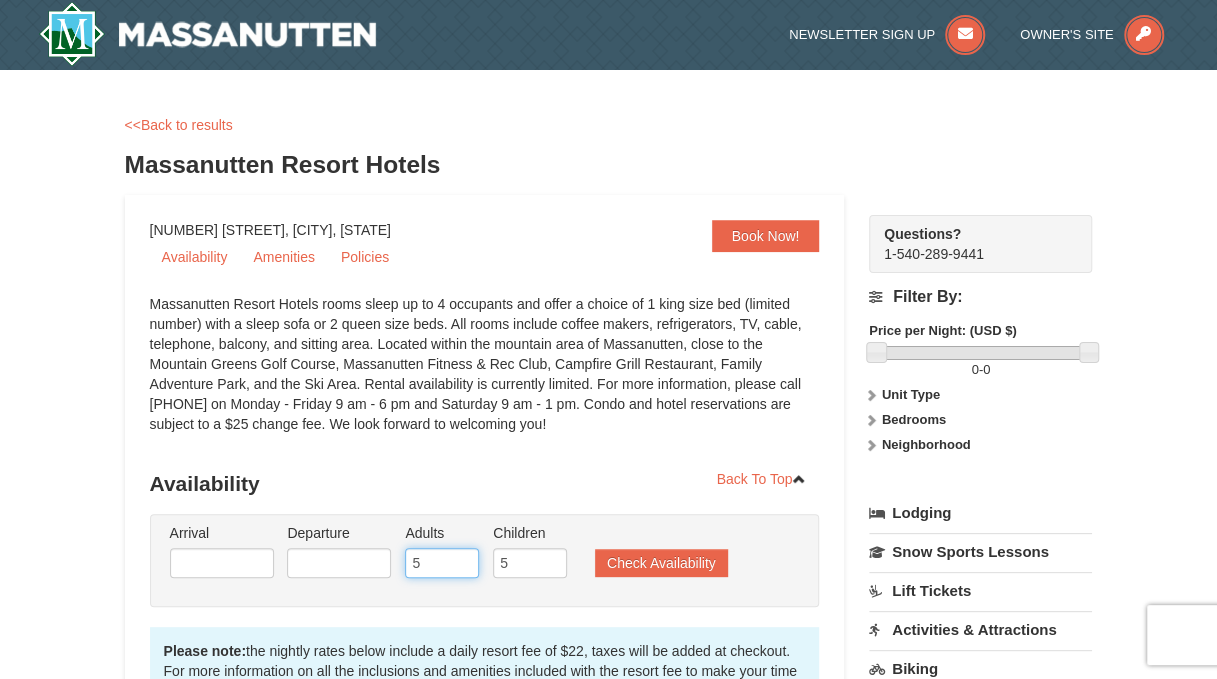 click on "5" at bounding box center [442, 563] 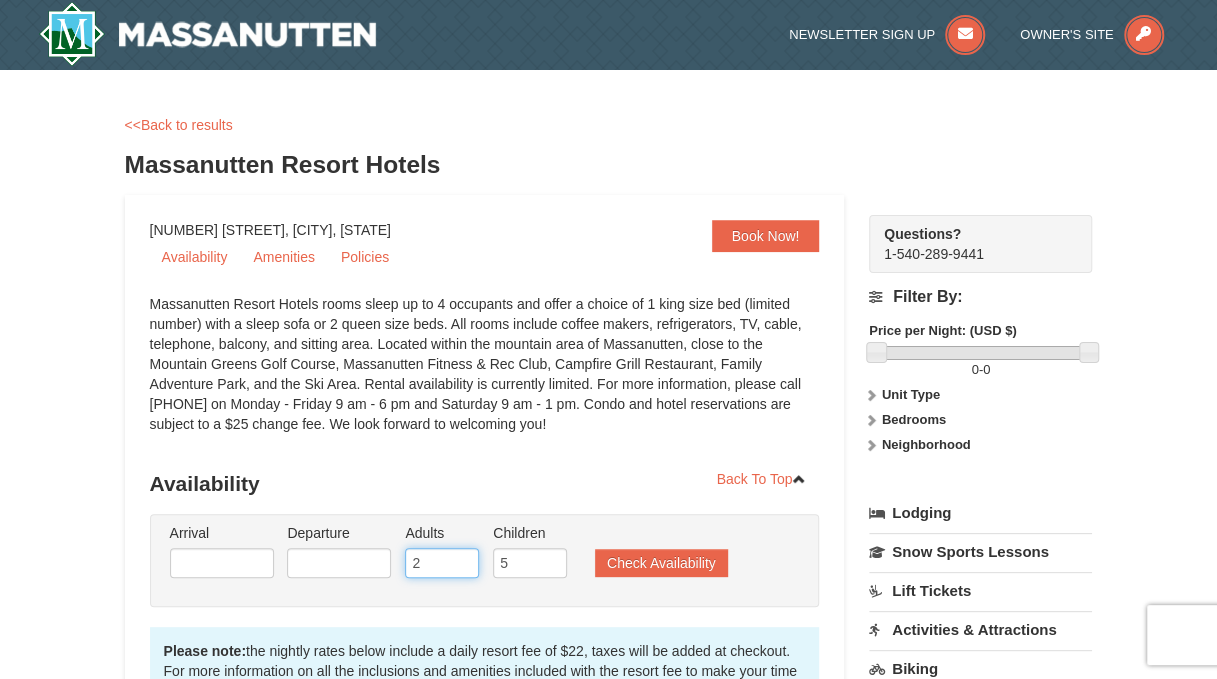 type on "2" 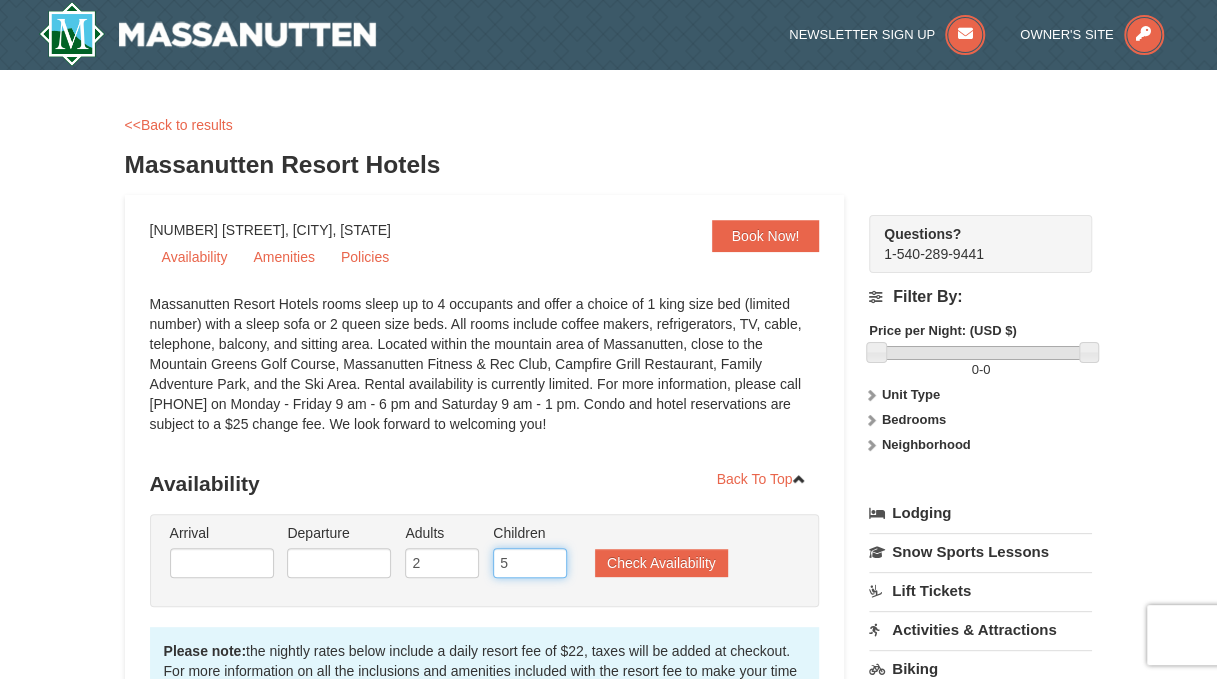 click on "5" at bounding box center [530, 563] 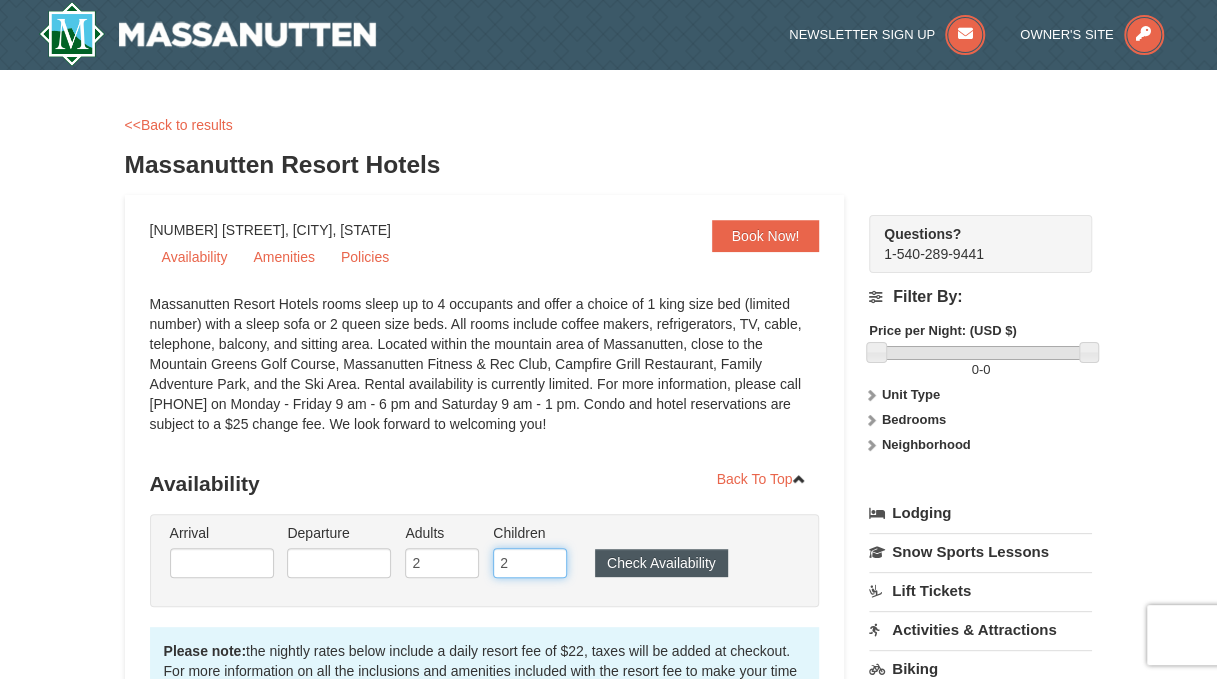 type on "2" 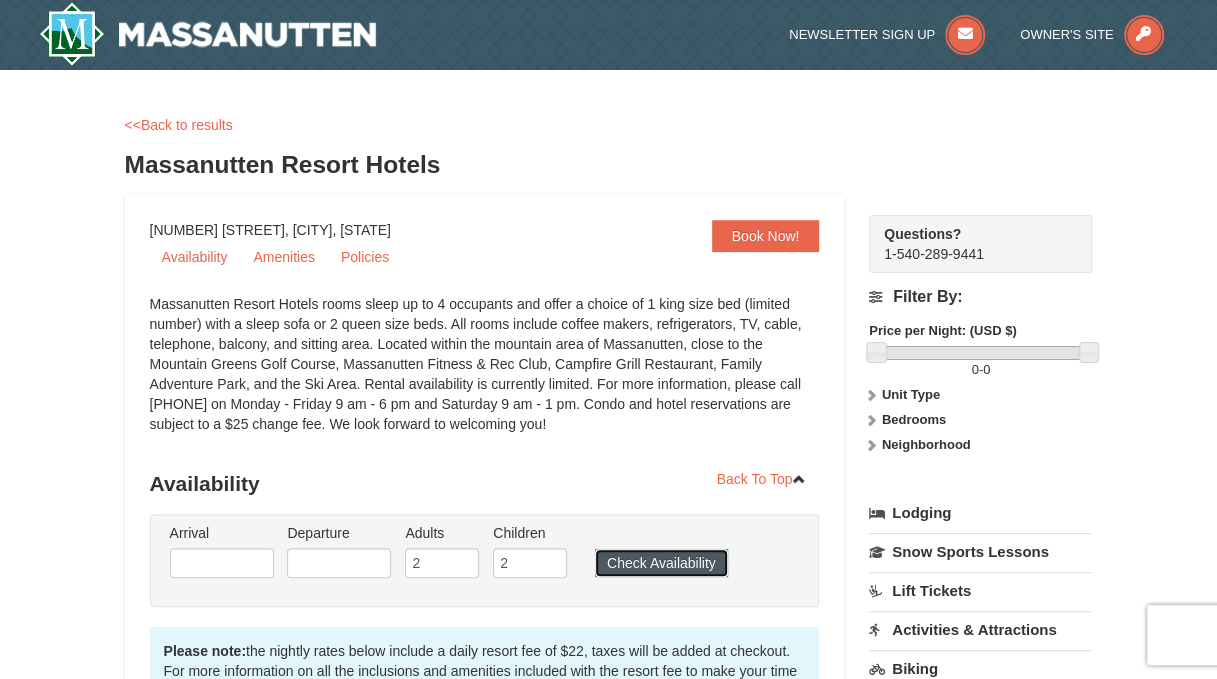 click on "Check Availability" at bounding box center [661, 563] 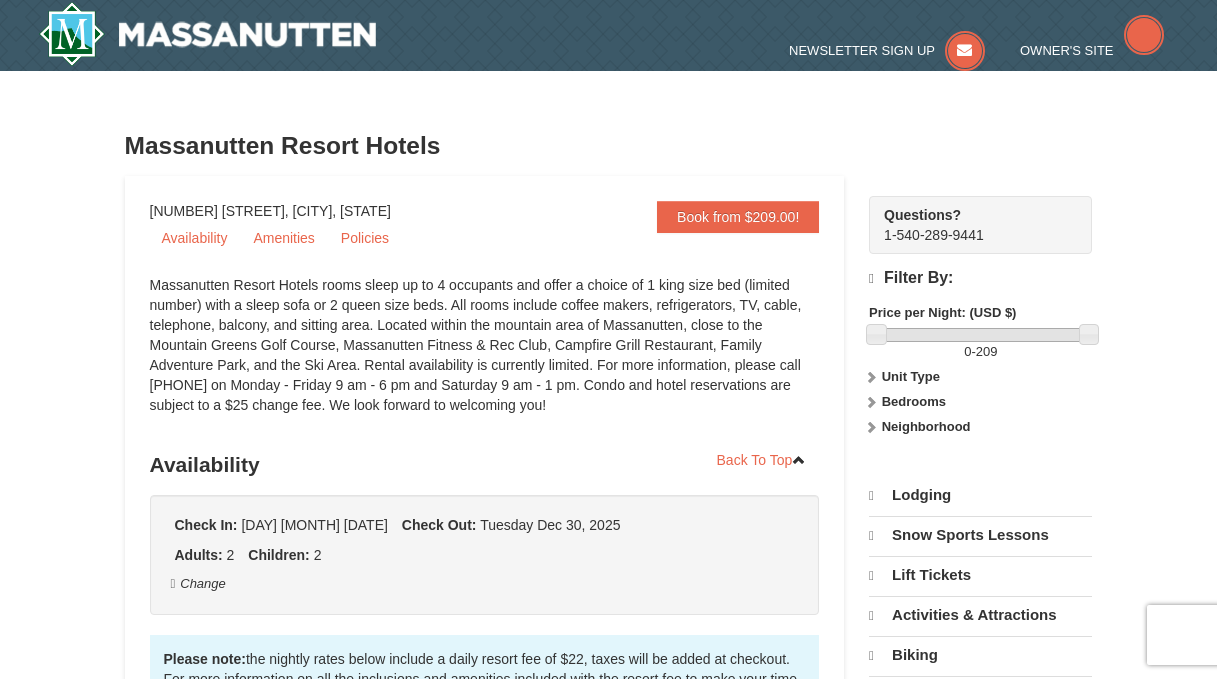 scroll, scrollTop: 444, scrollLeft: 0, axis: vertical 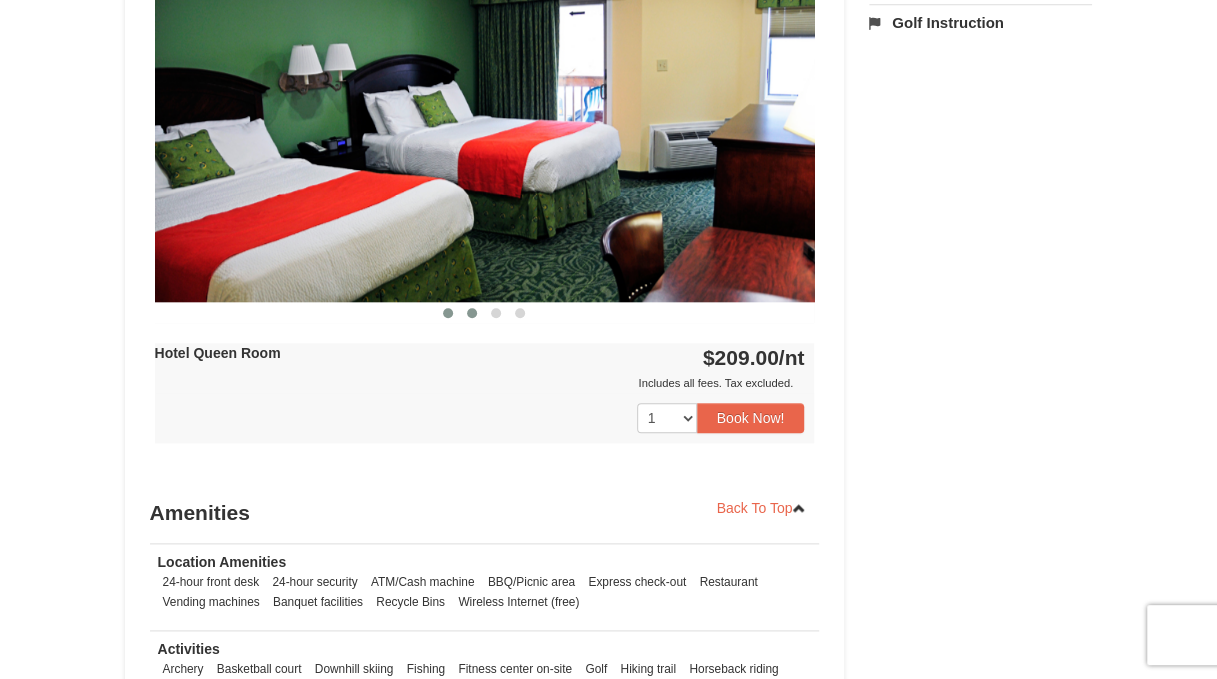 click at bounding box center (472, 313) 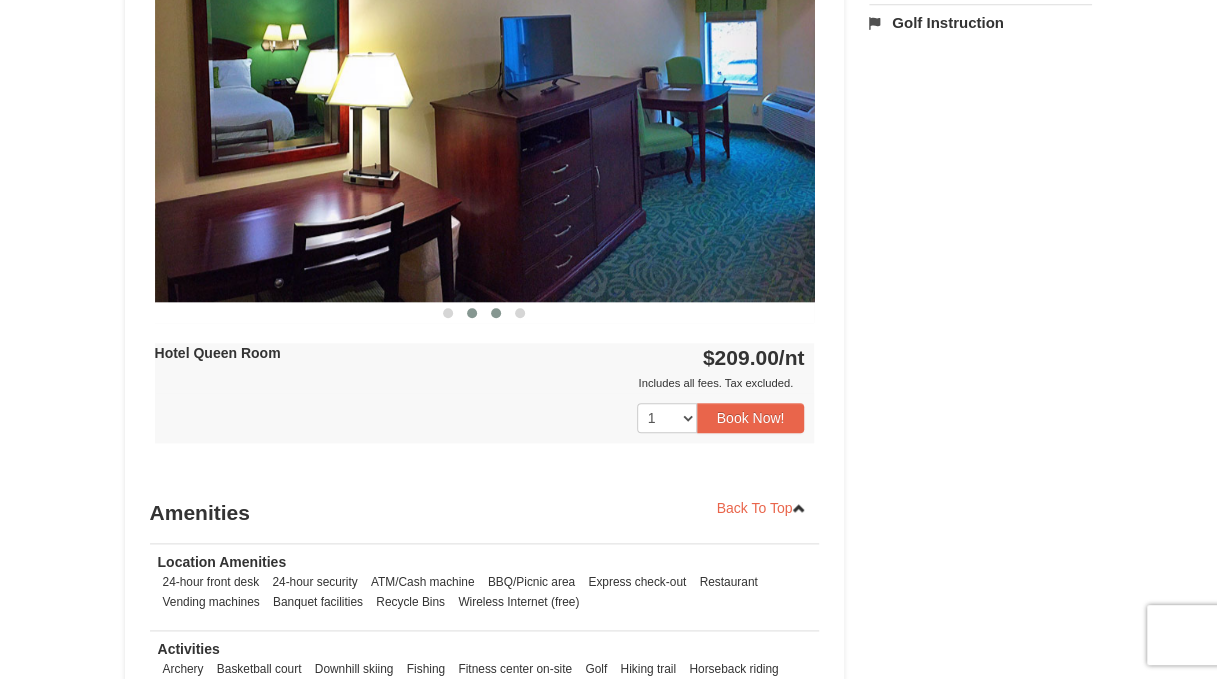 click at bounding box center [496, 313] 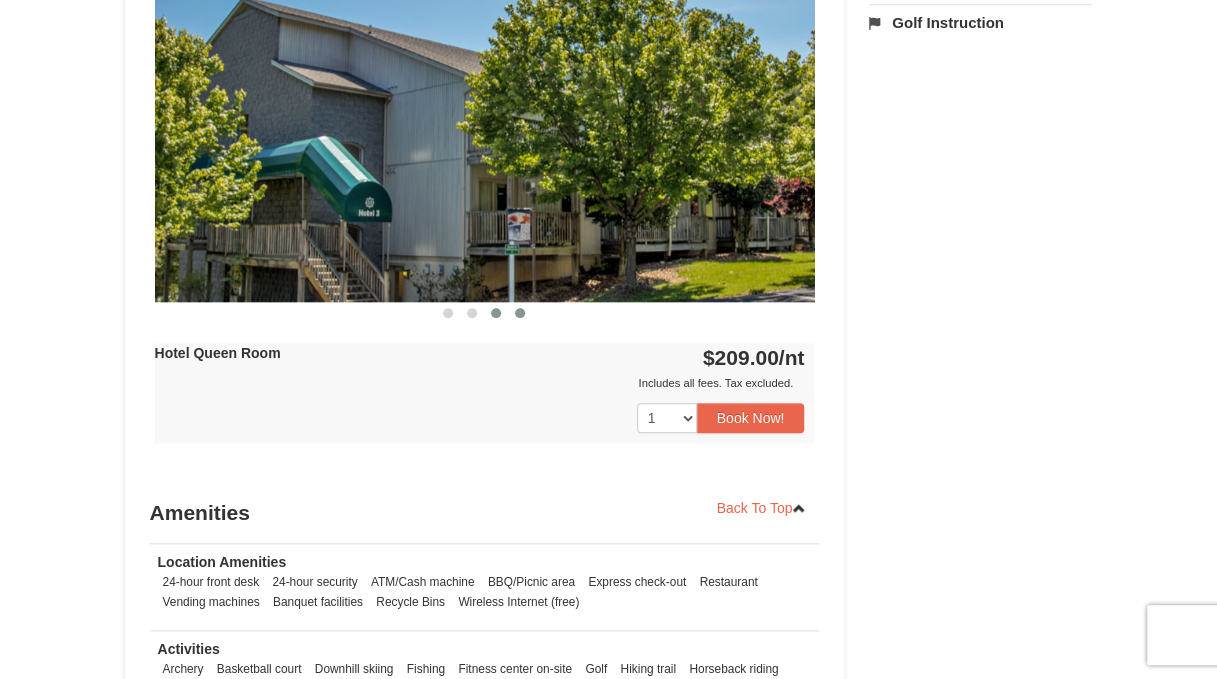 click at bounding box center (520, 313) 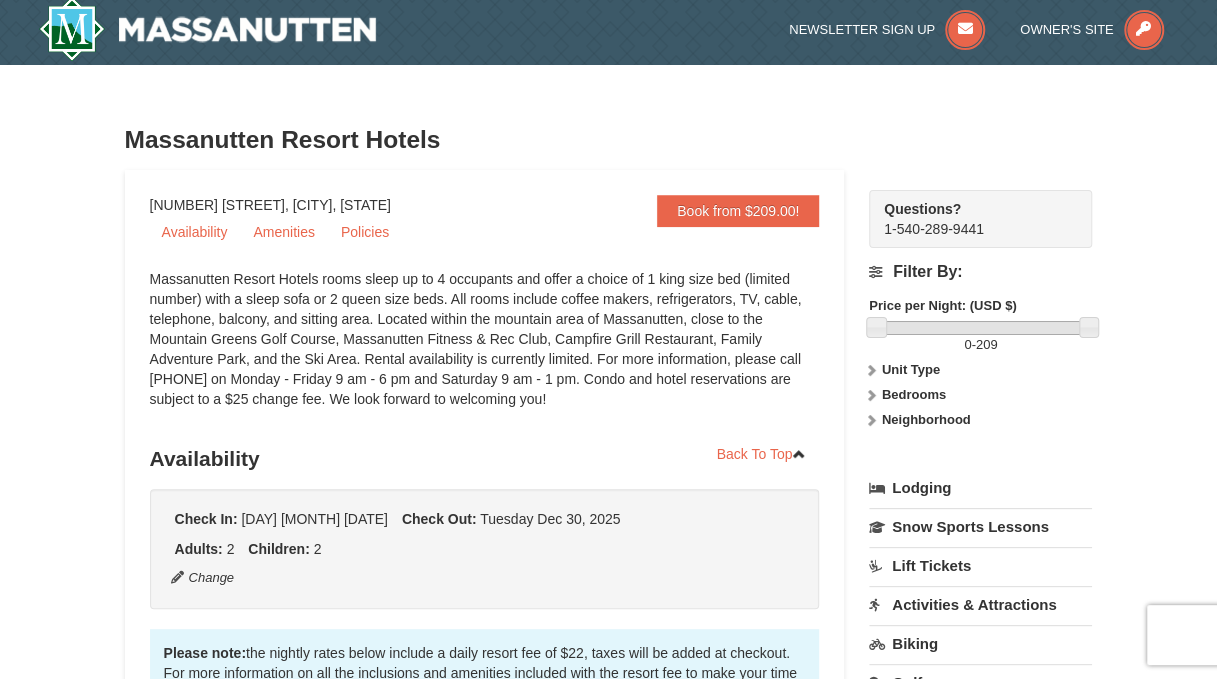 scroll, scrollTop: 0, scrollLeft: 0, axis: both 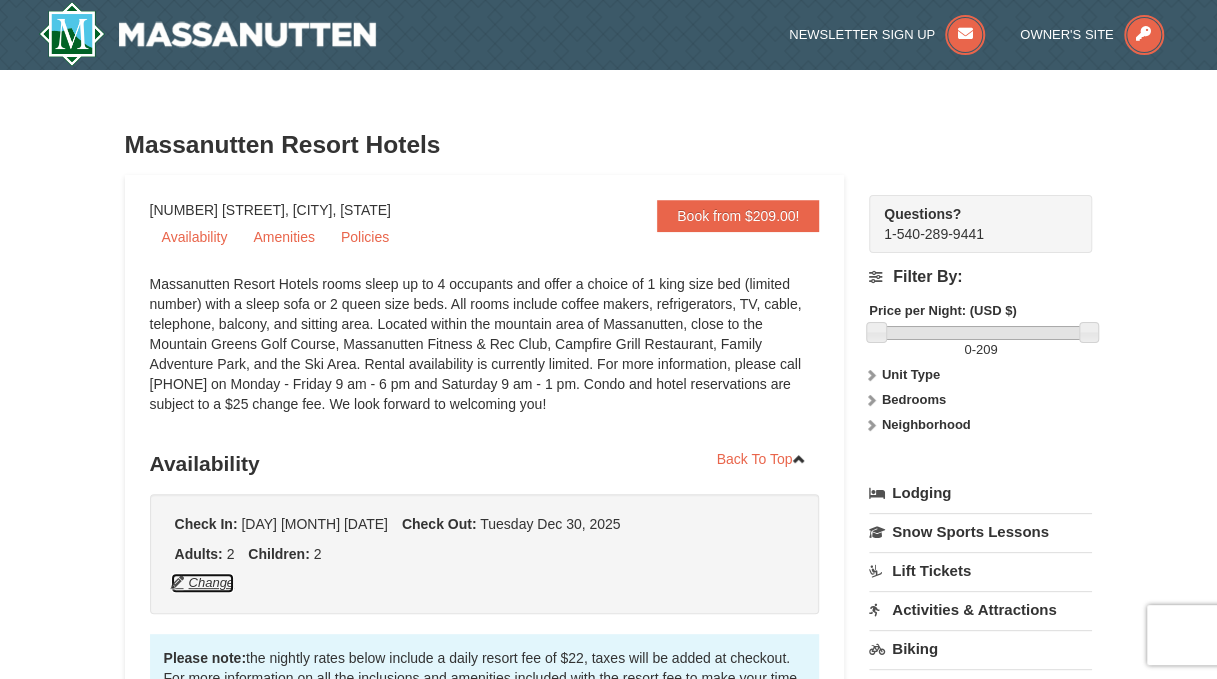 click on "Change" at bounding box center (203, 583) 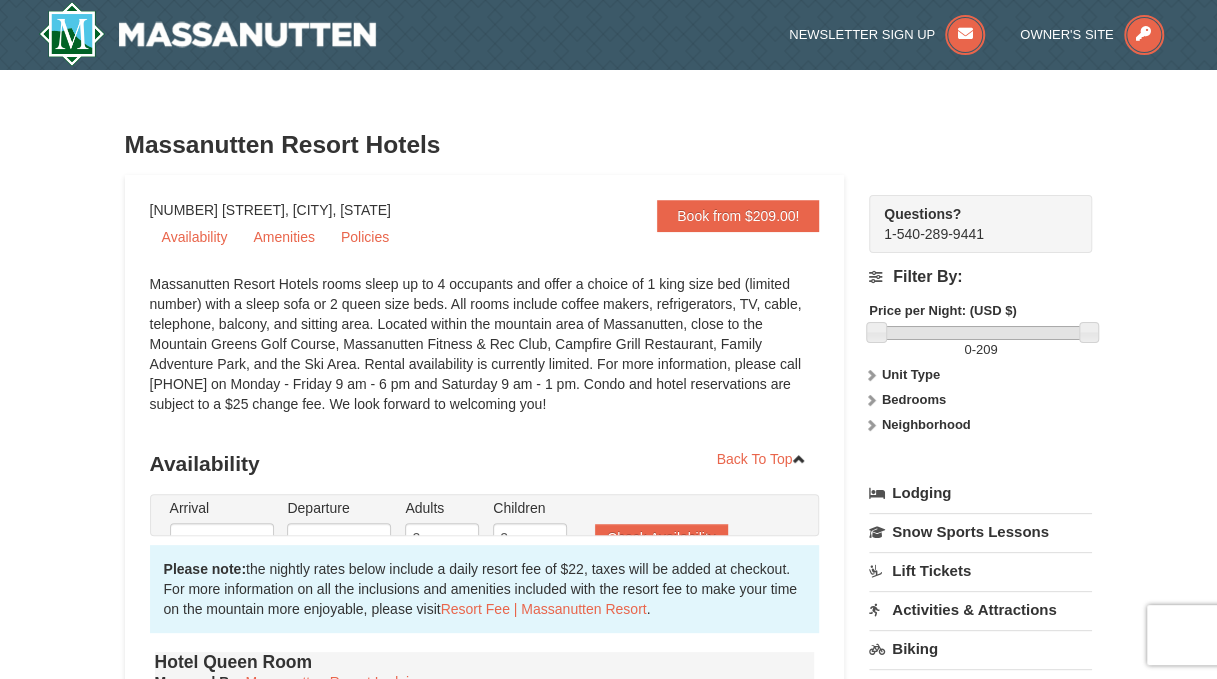 type on "[DATE]" 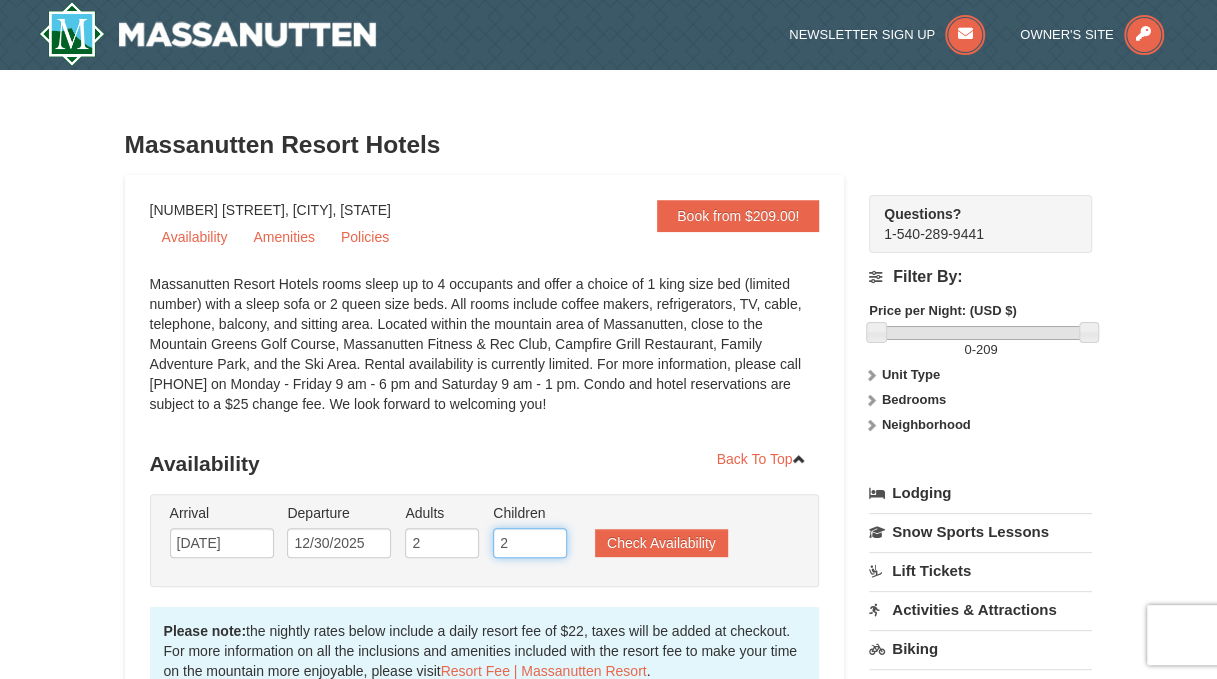 click on "2" at bounding box center (530, 543) 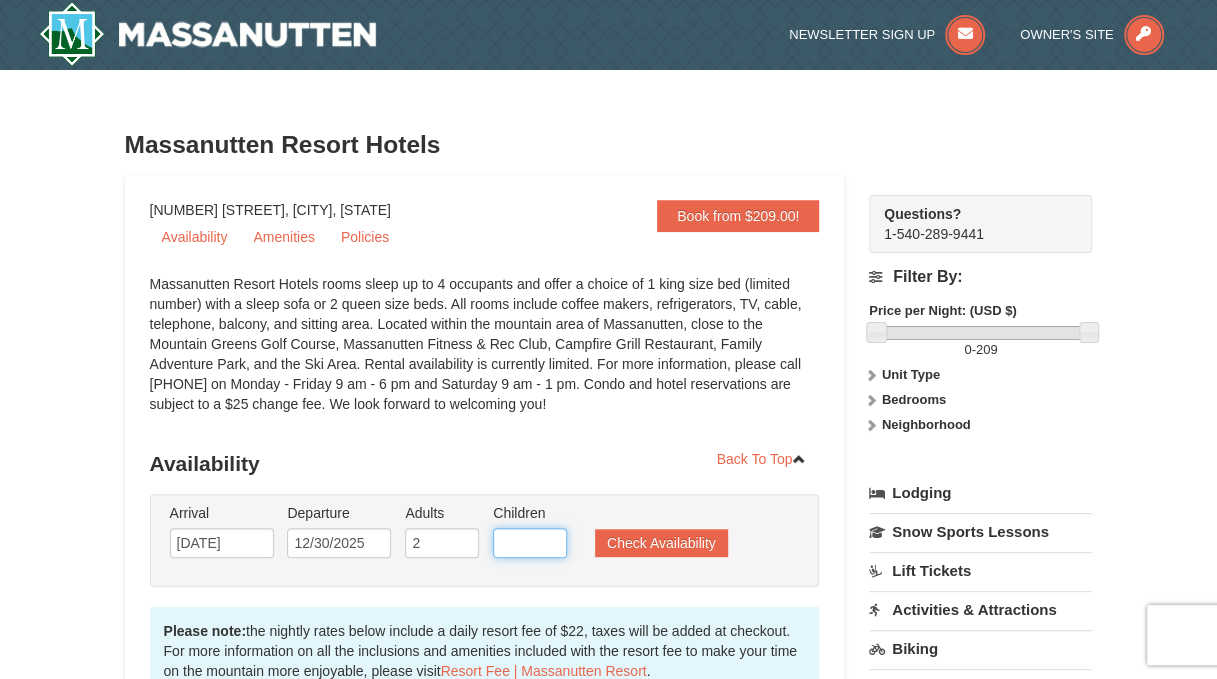 type 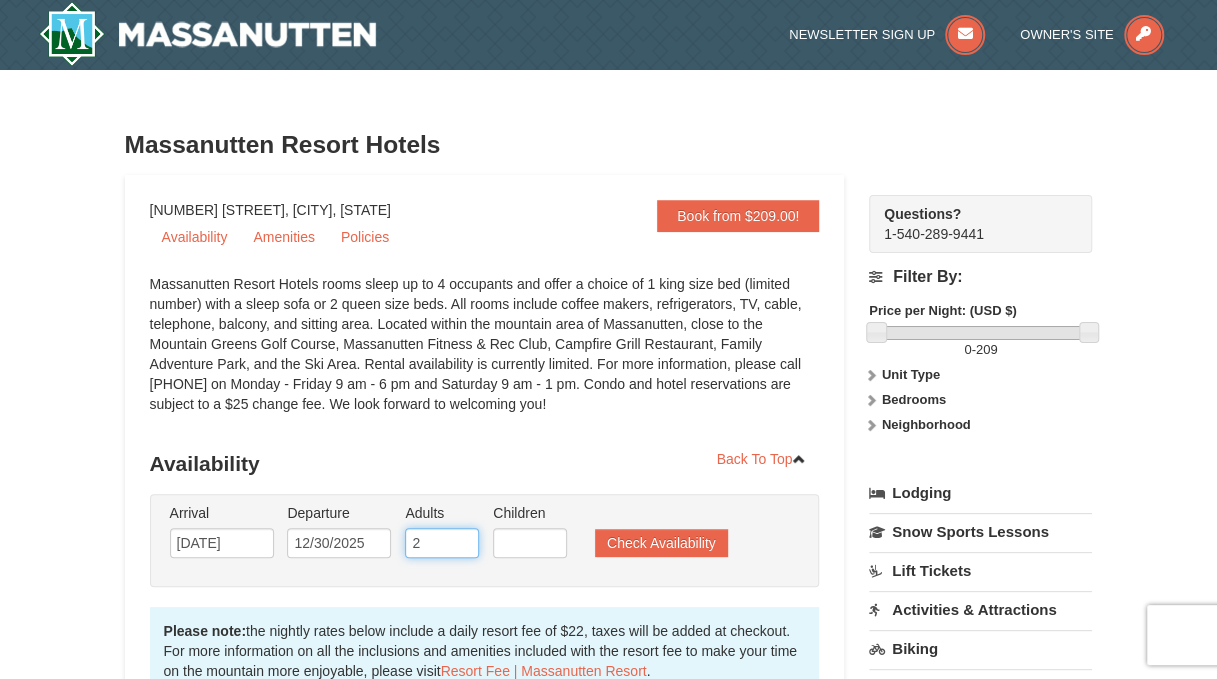 click on "2" at bounding box center (442, 543) 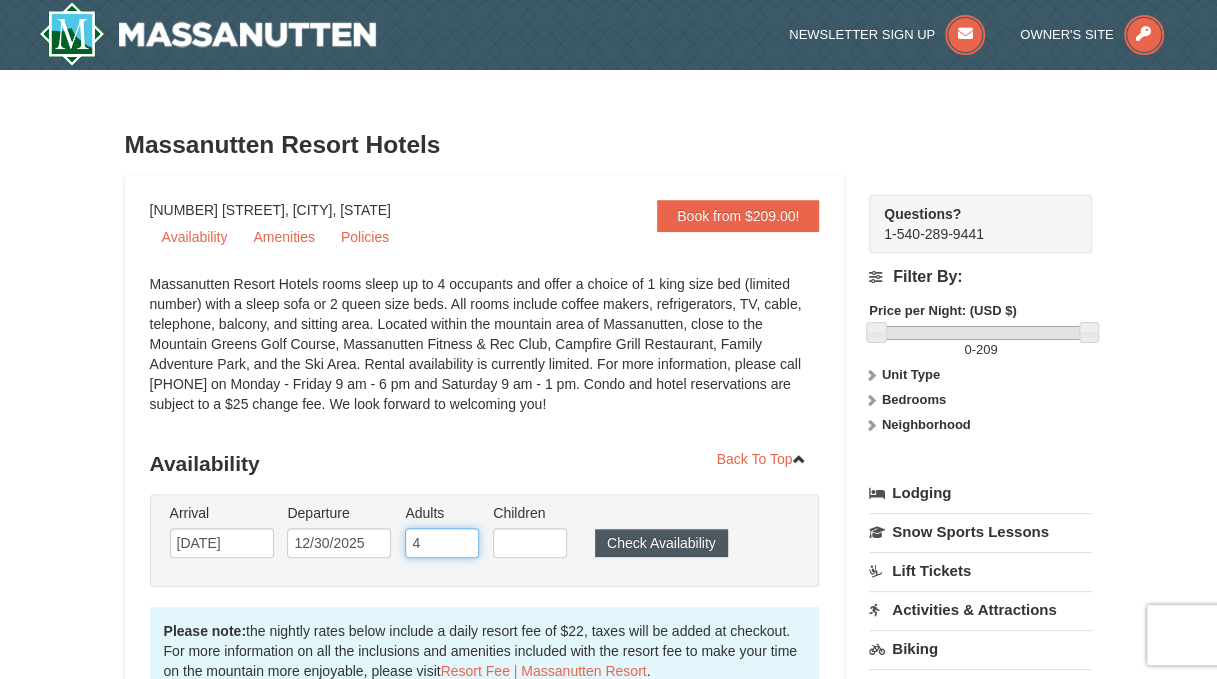 type on "4" 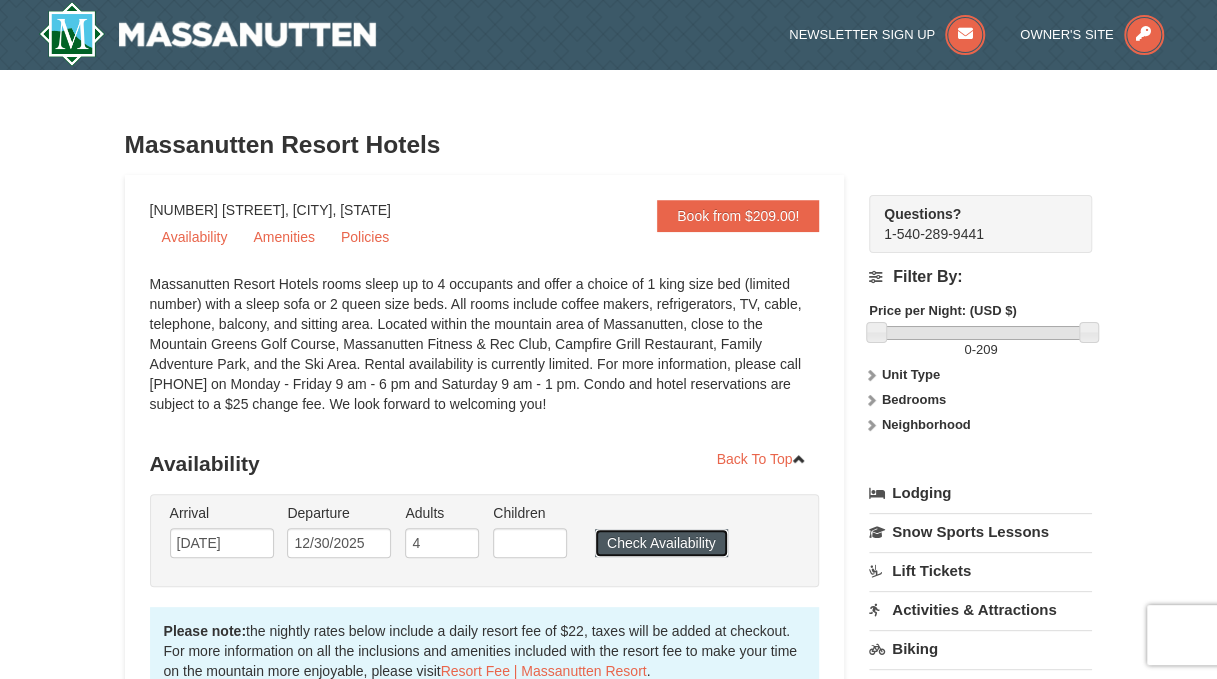 click on "Check Availability" at bounding box center (661, 543) 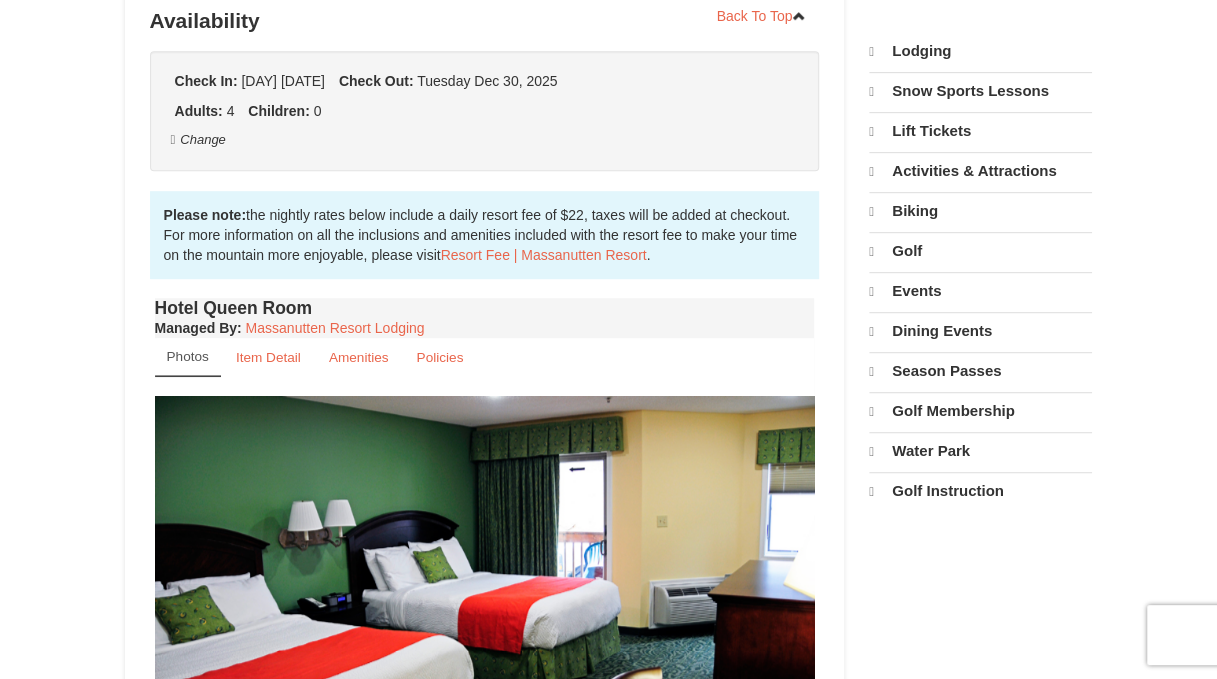 scroll, scrollTop: 0, scrollLeft: 0, axis: both 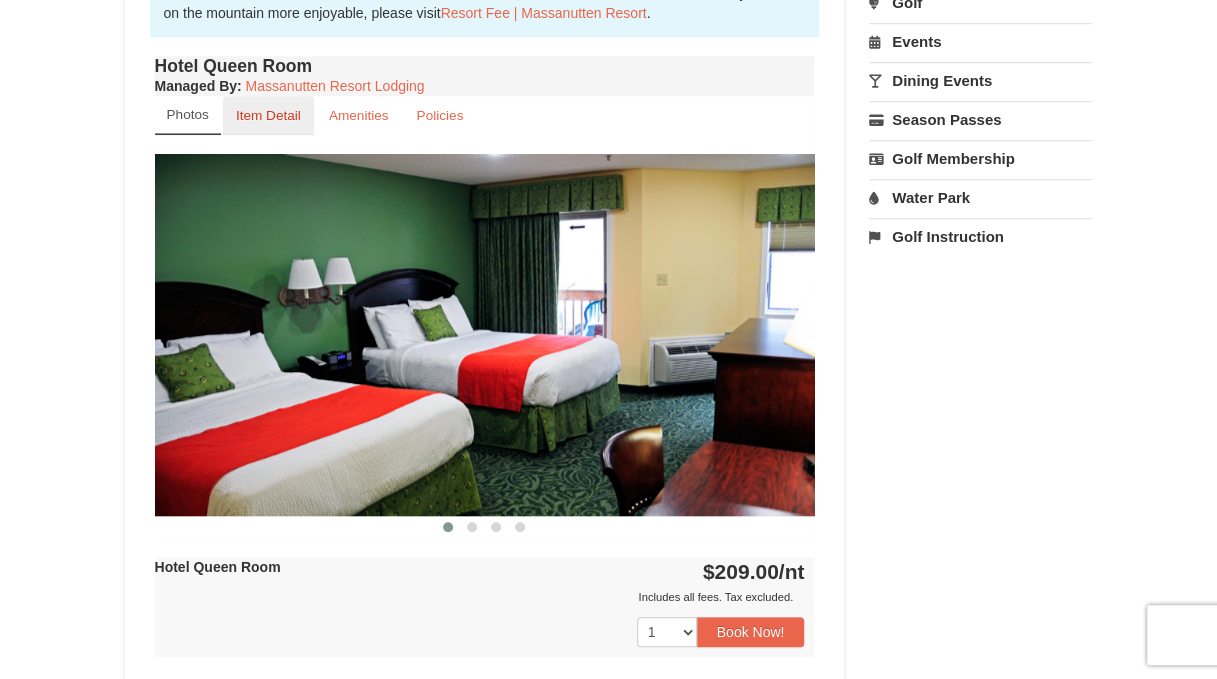 click on "Item Detail" at bounding box center (268, 115) 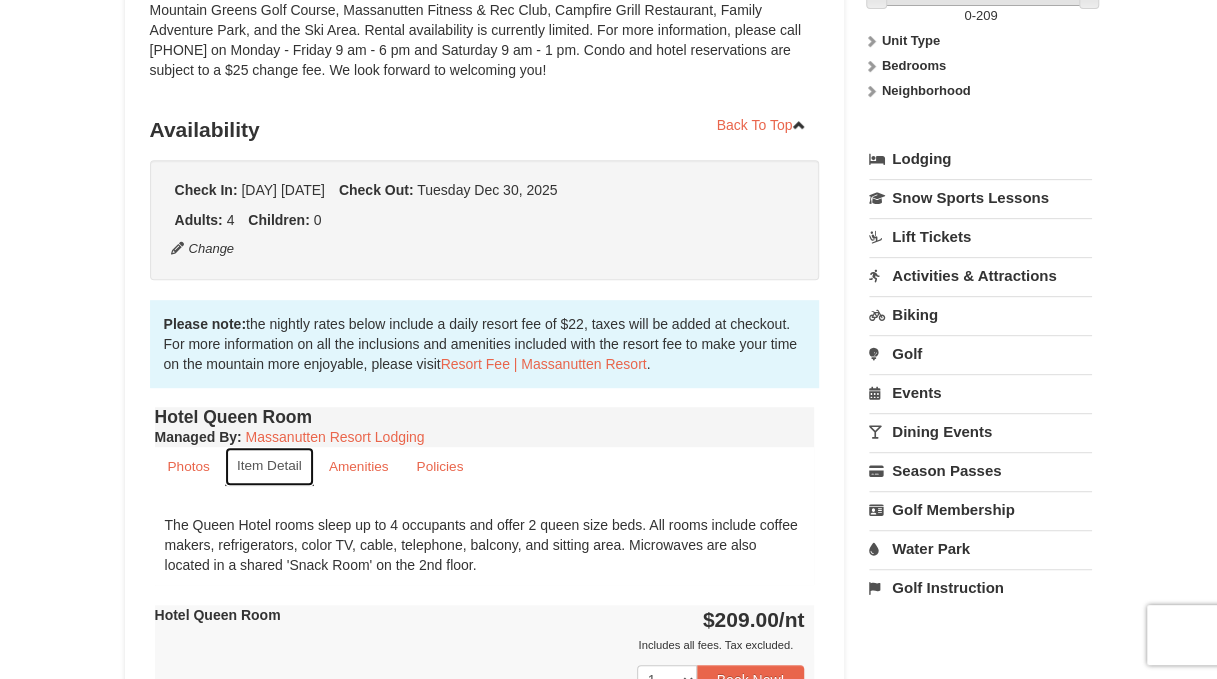 scroll, scrollTop: 0, scrollLeft: 0, axis: both 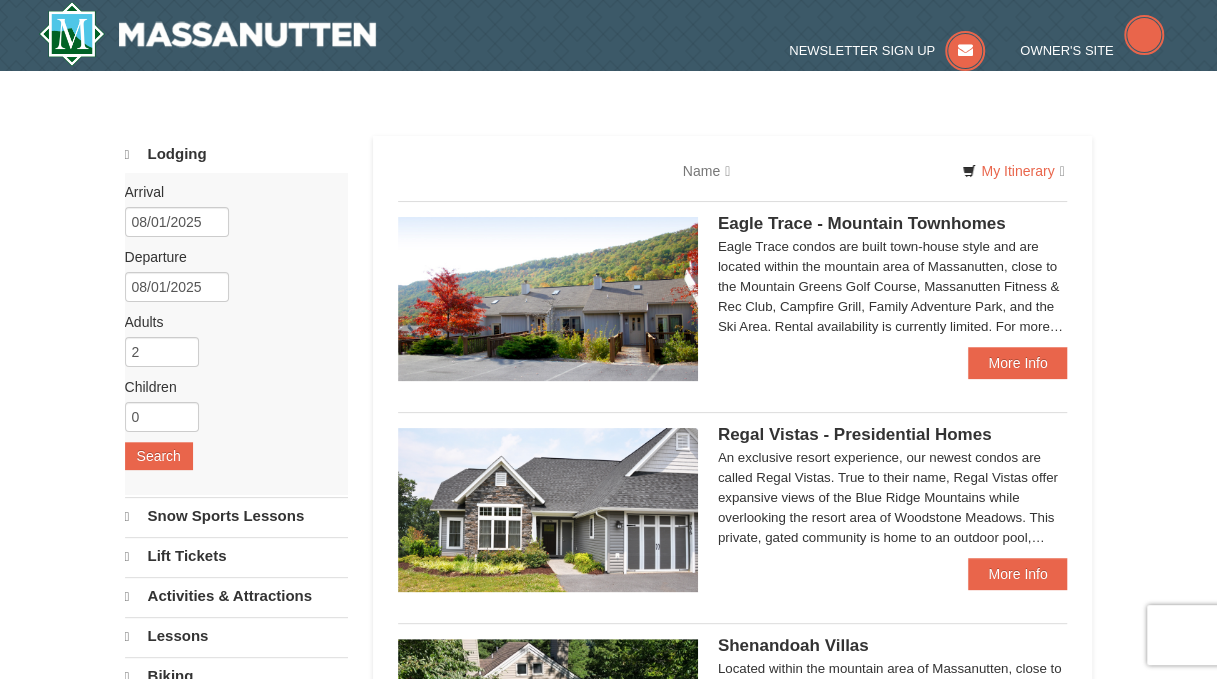 select on "8" 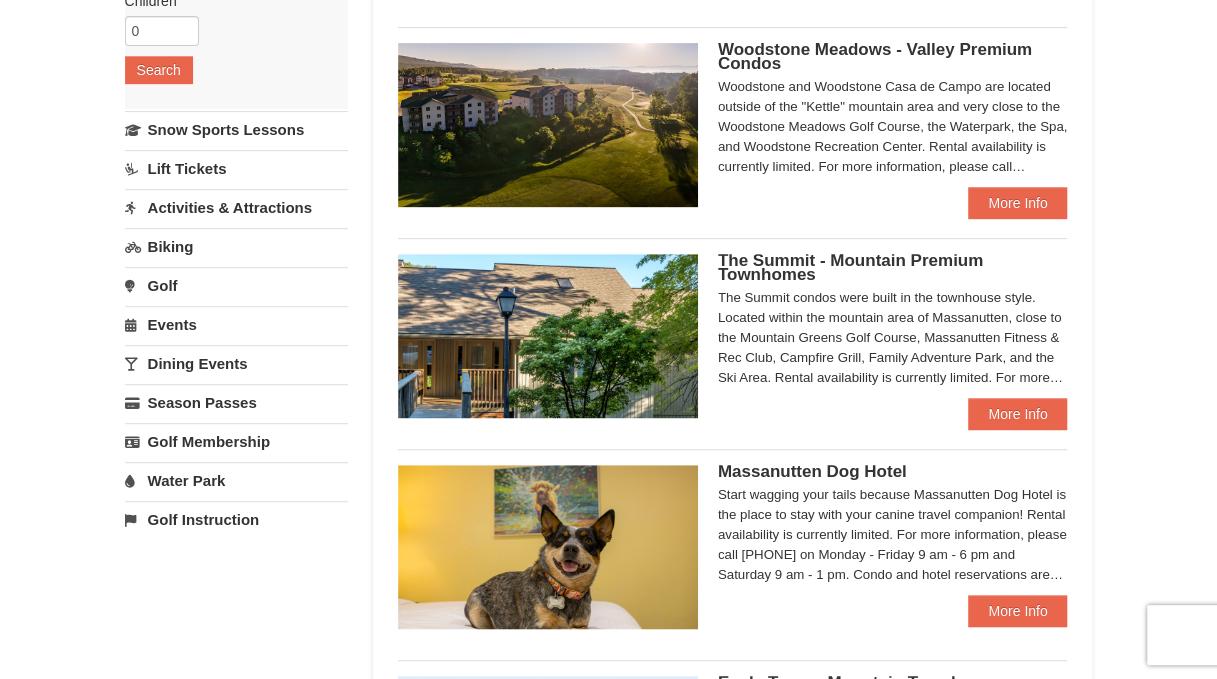 scroll, scrollTop: 0, scrollLeft: 0, axis: both 